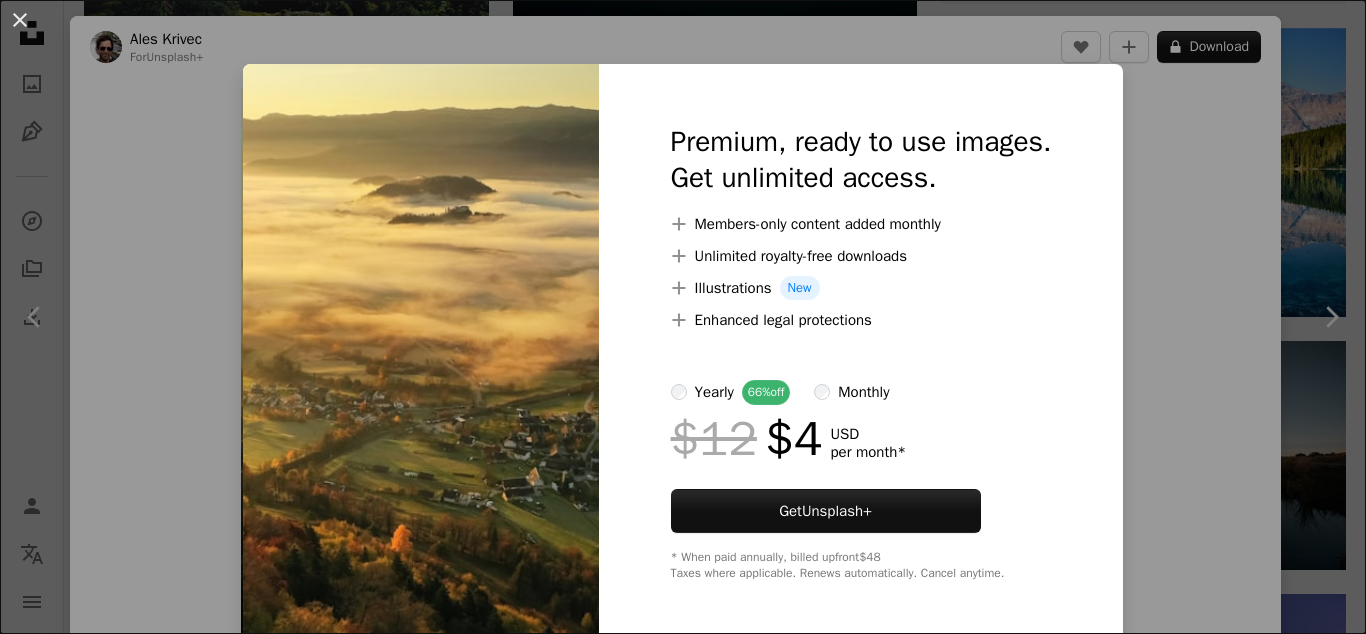 scroll, scrollTop: 1023, scrollLeft: 0, axis: vertical 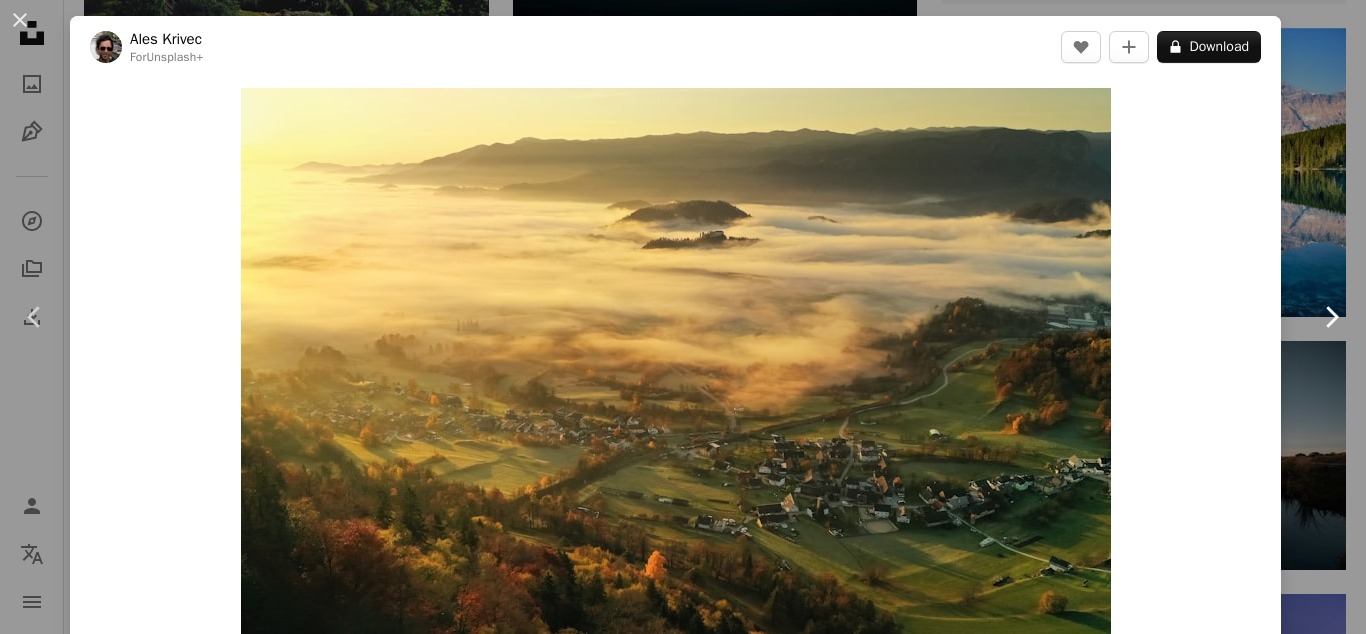 click on "Chevron right" at bounding box center (1331, 317) 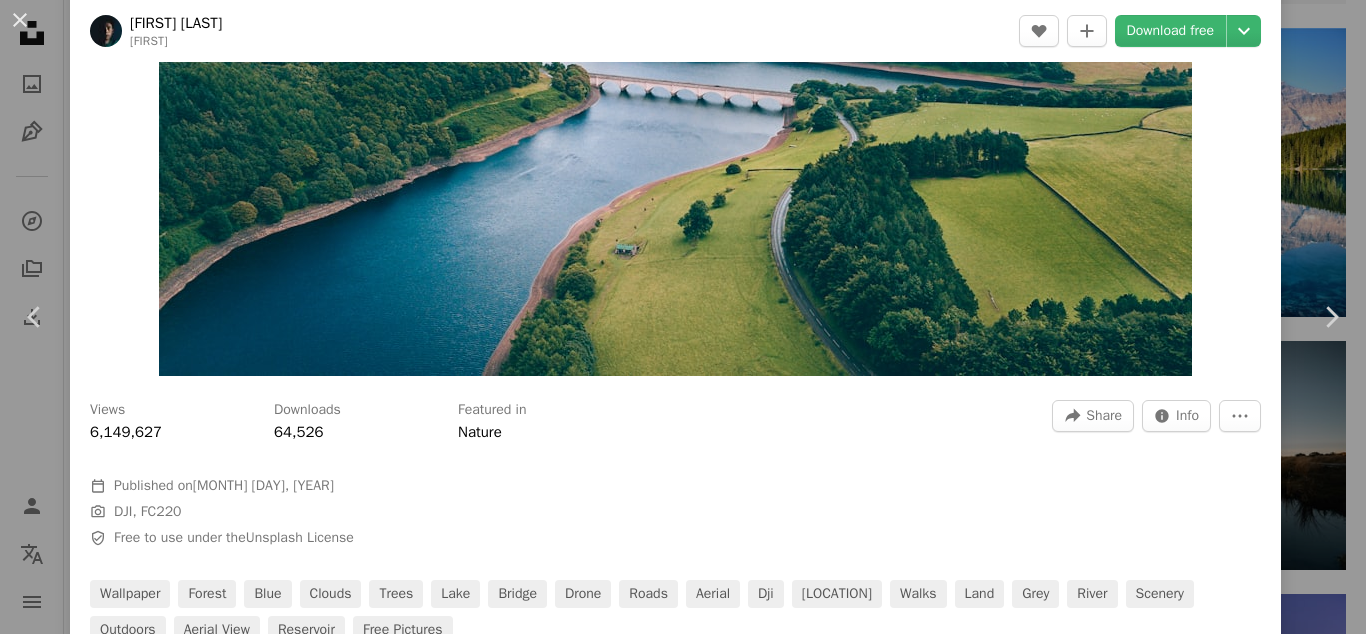 scroll, scrollTop: 314, scrollLeft: 0, axis: vertical 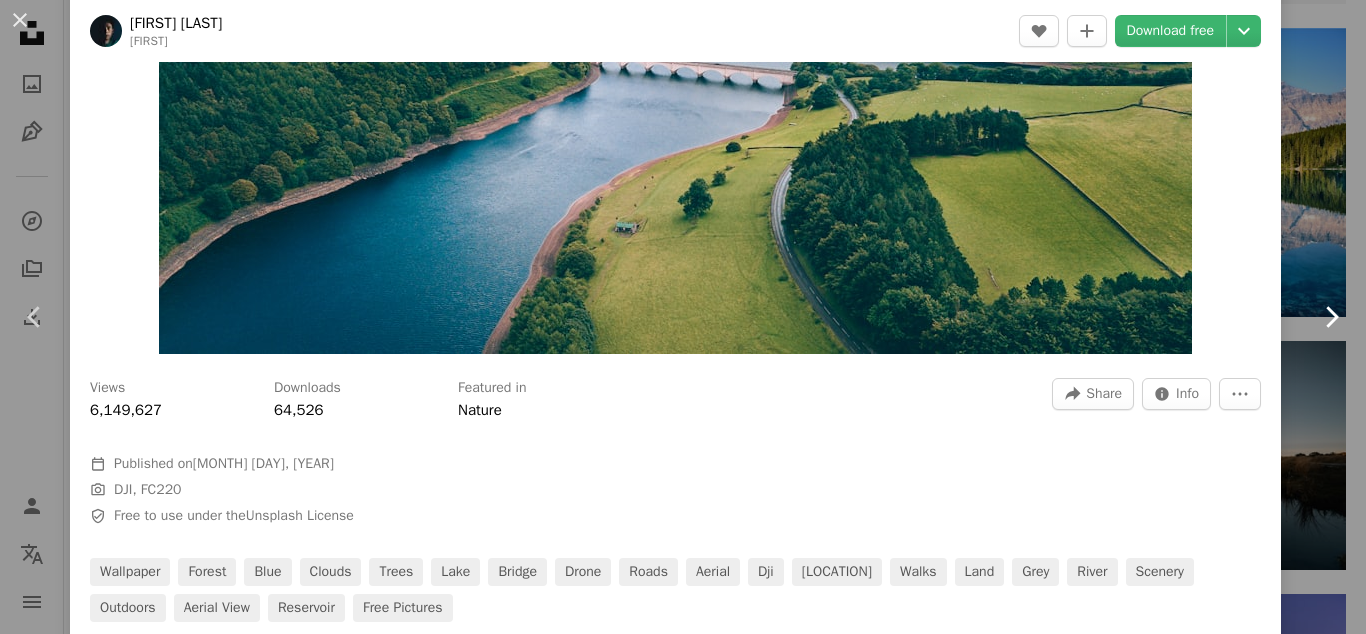 click on "Chevron right" at bounding box center [1331, 317] 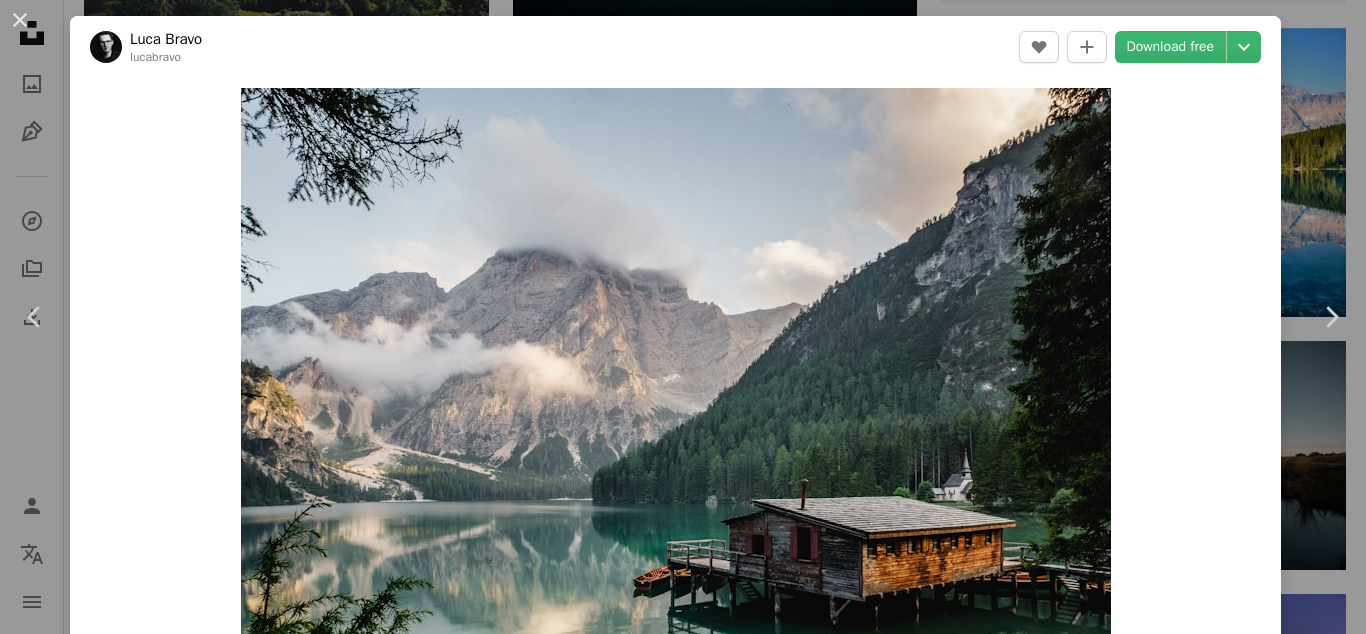 scroll, scrollTop: 156, scrollLeft: 0, axis: vertical 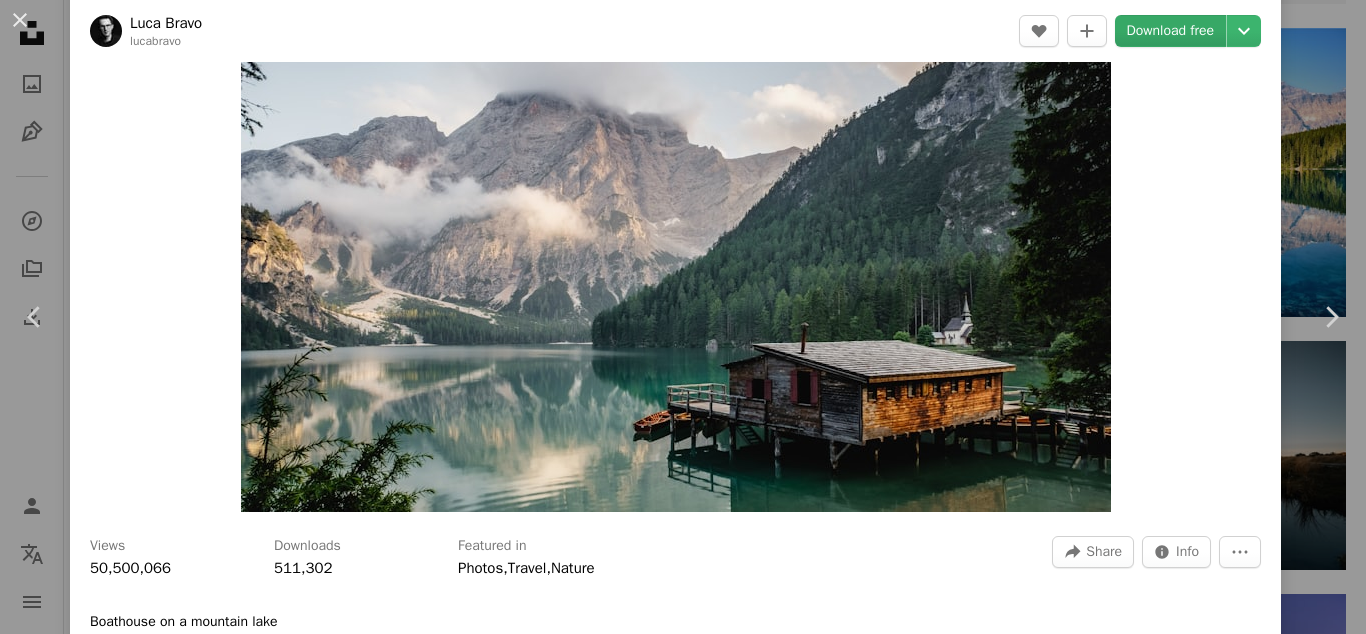 click on "Download free" at bounding box center (1171, 31) 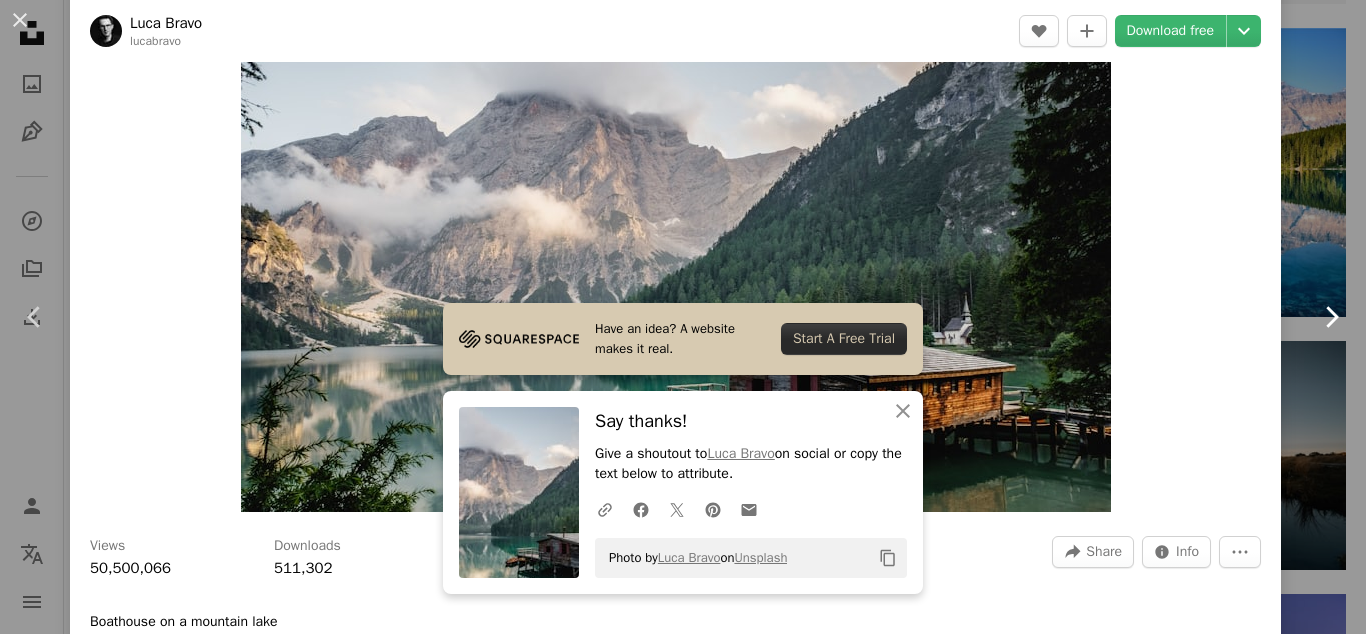 click on "Chevron right" 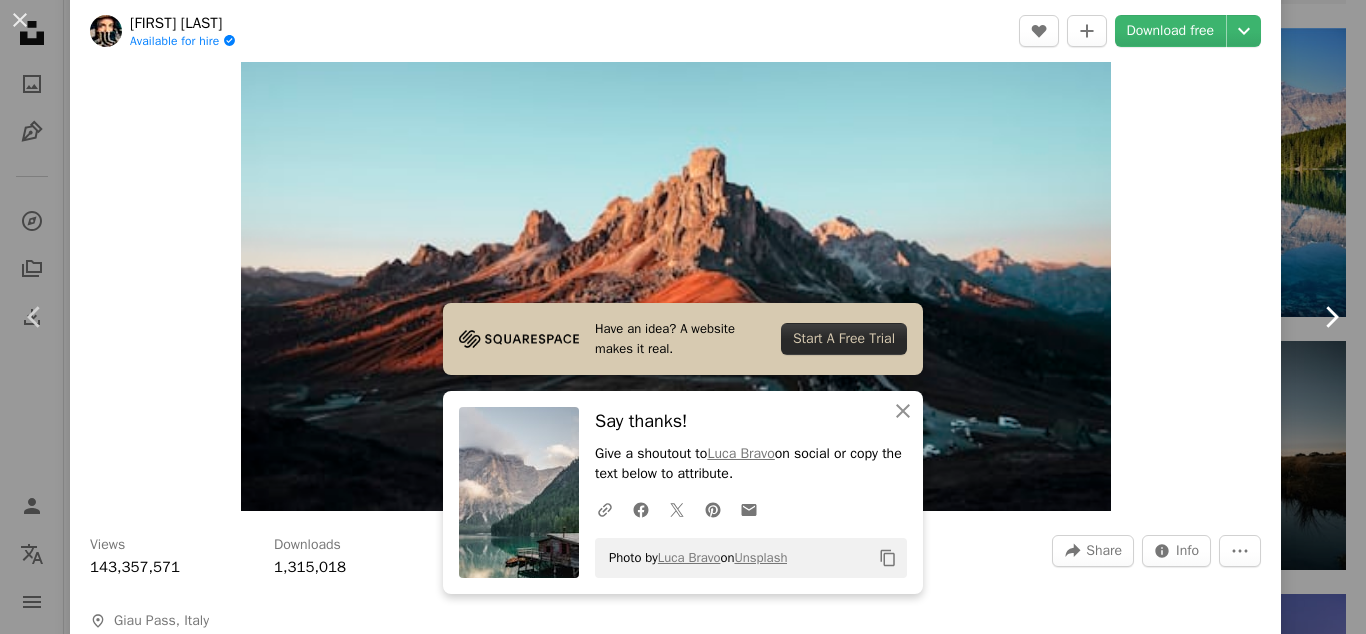 scroll, scrollTop: 0, scrollLeft: 0, axis: both 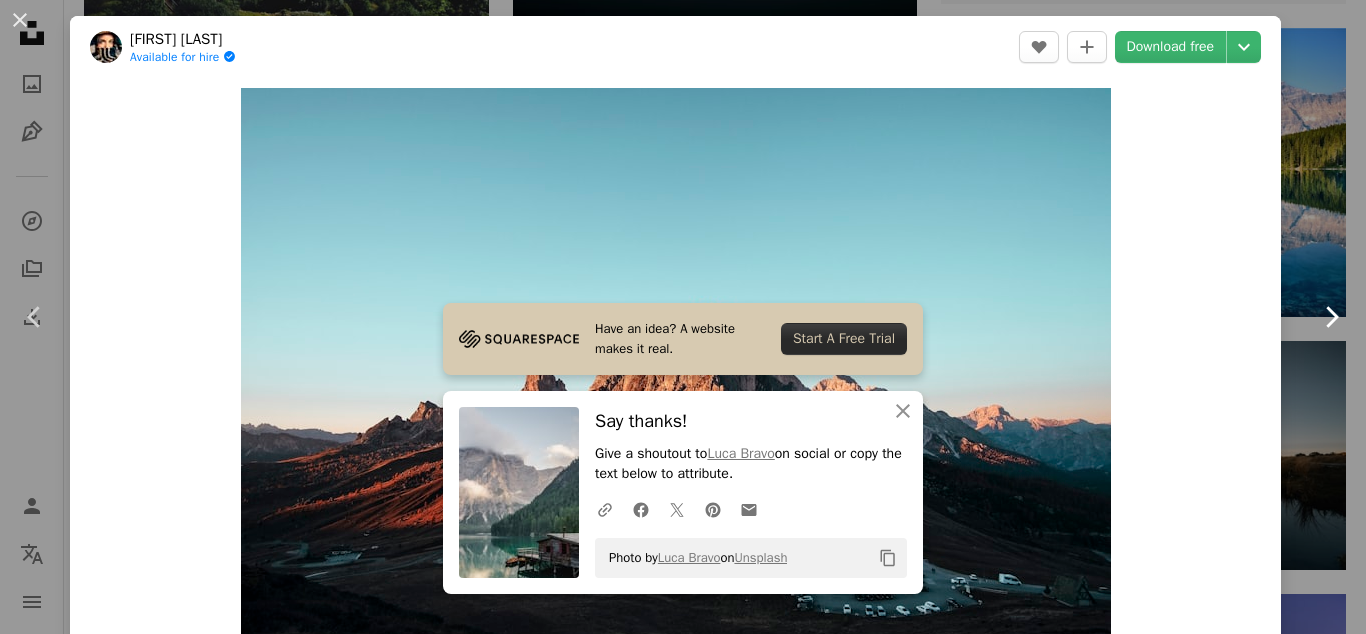 click on "Chevron right" 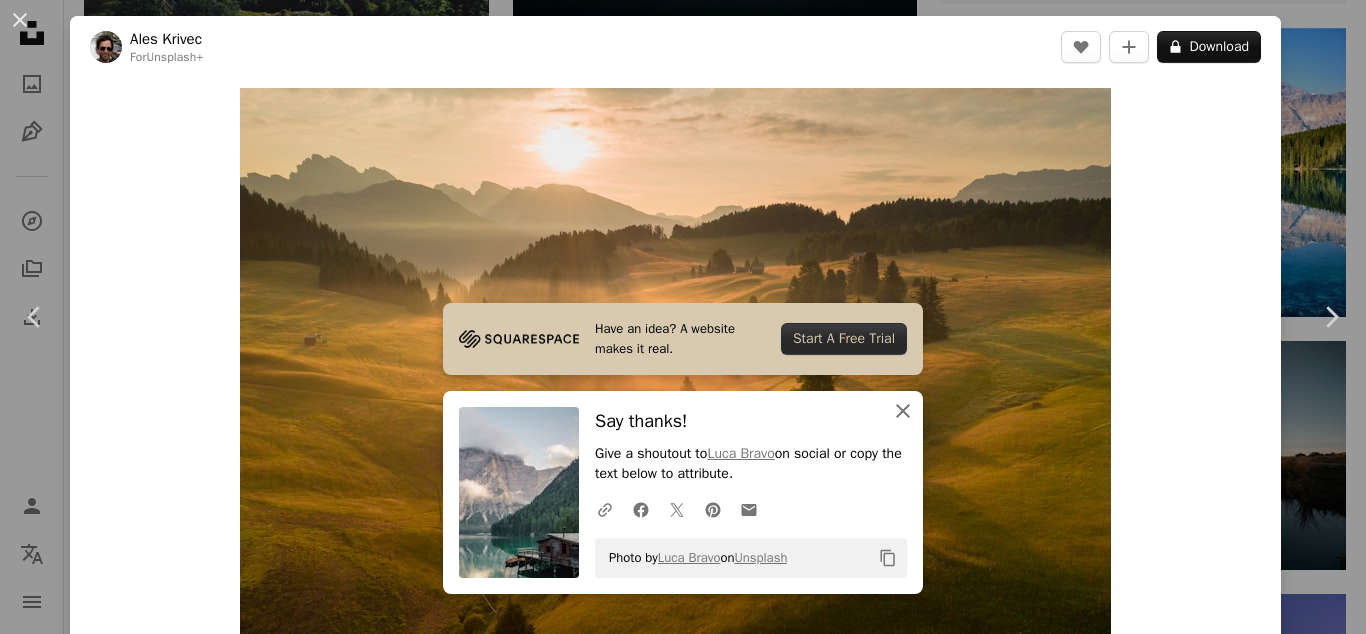 click on "An X shape" 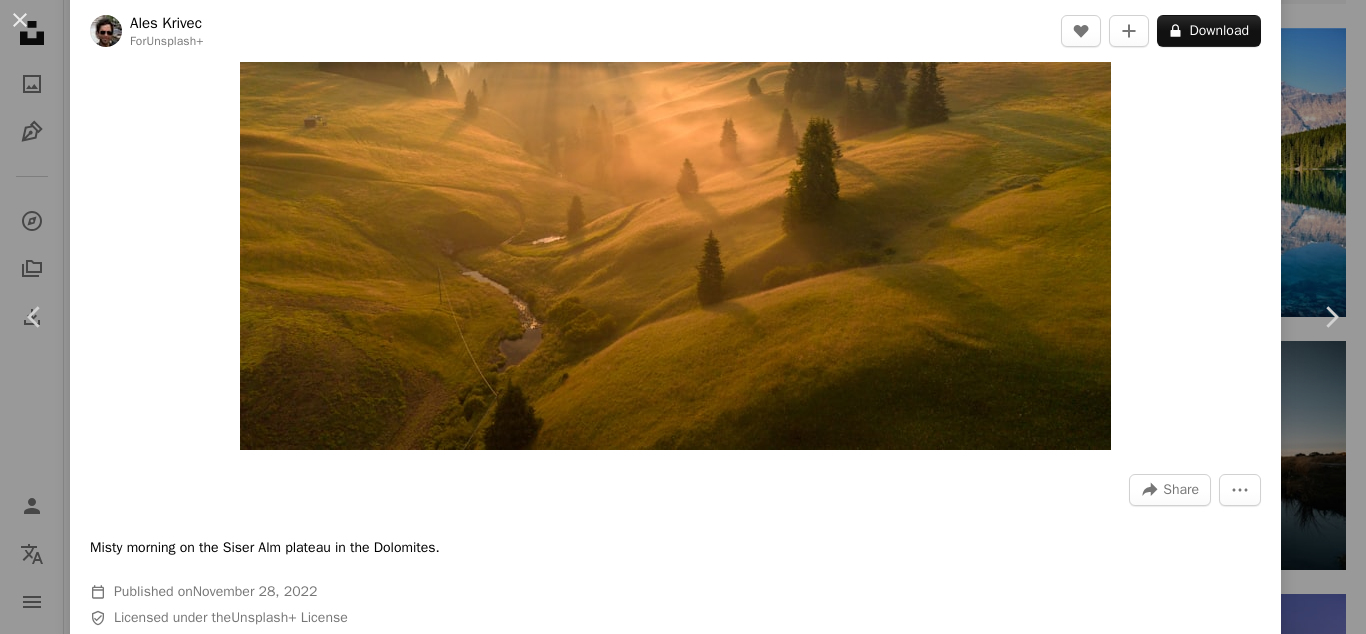 scroll, scrollTop: 0, scrollLeft: 0, axis: both 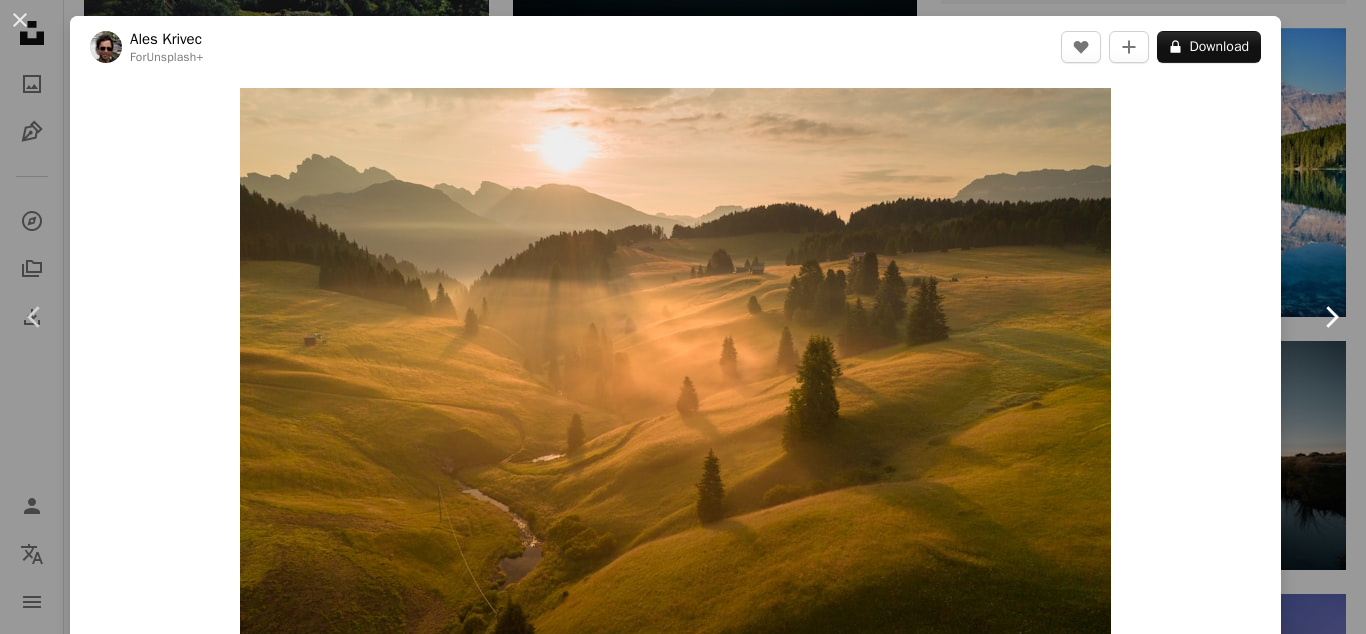 click on "Chevron right" 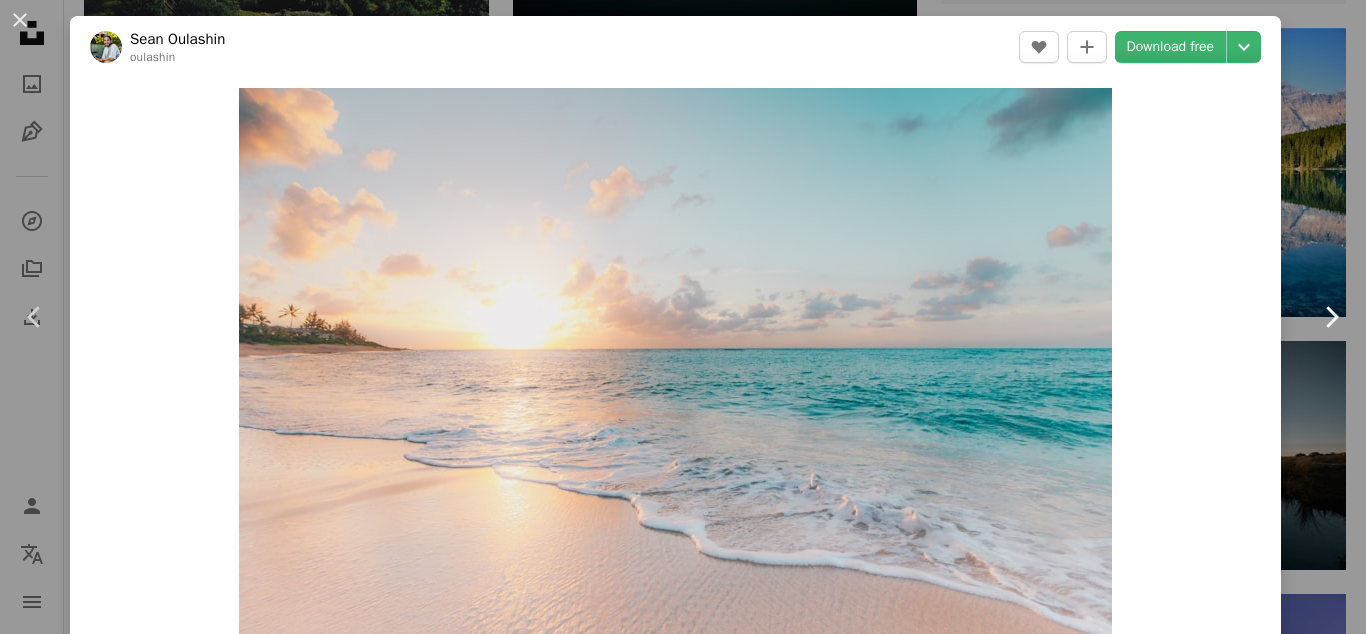 click 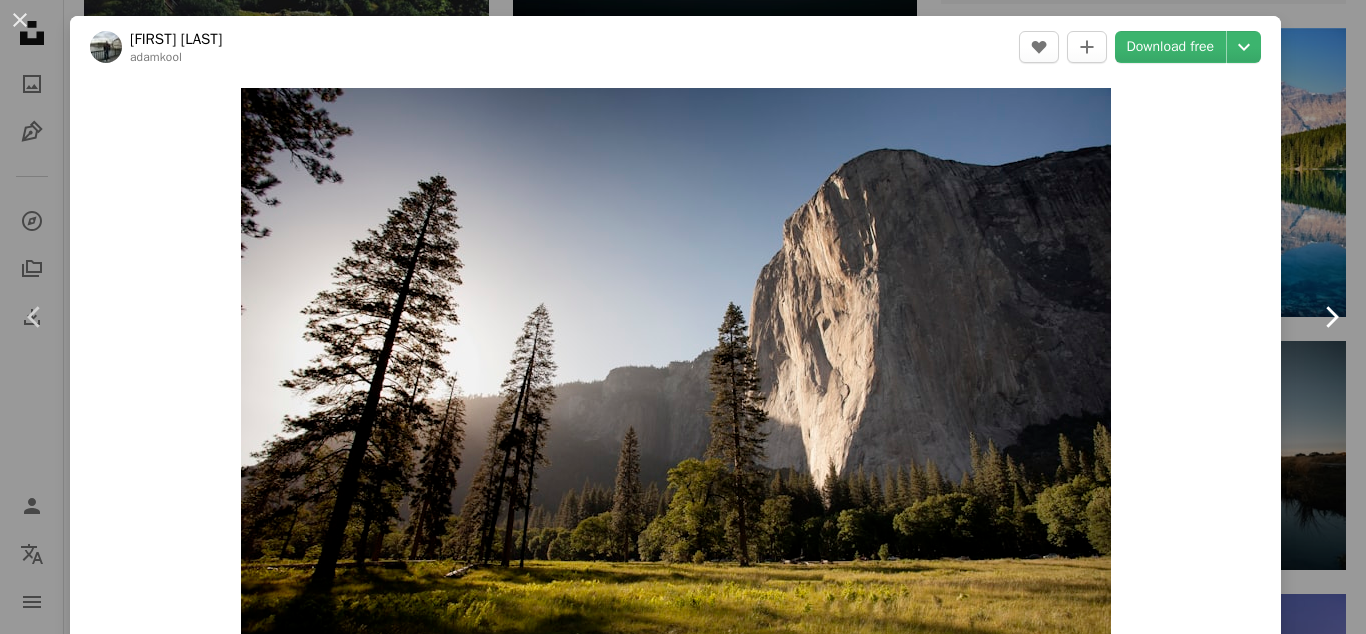 click 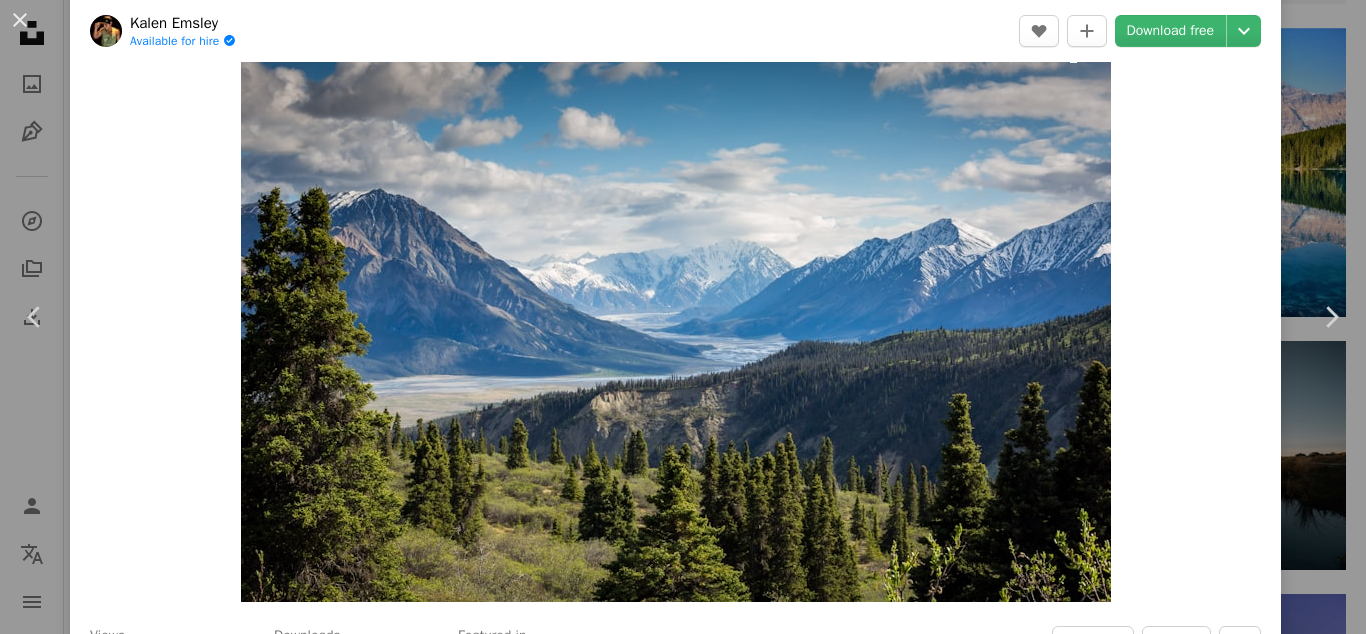 scroll, scrollTop: 62, scrollLeft: 0, axis: vertical 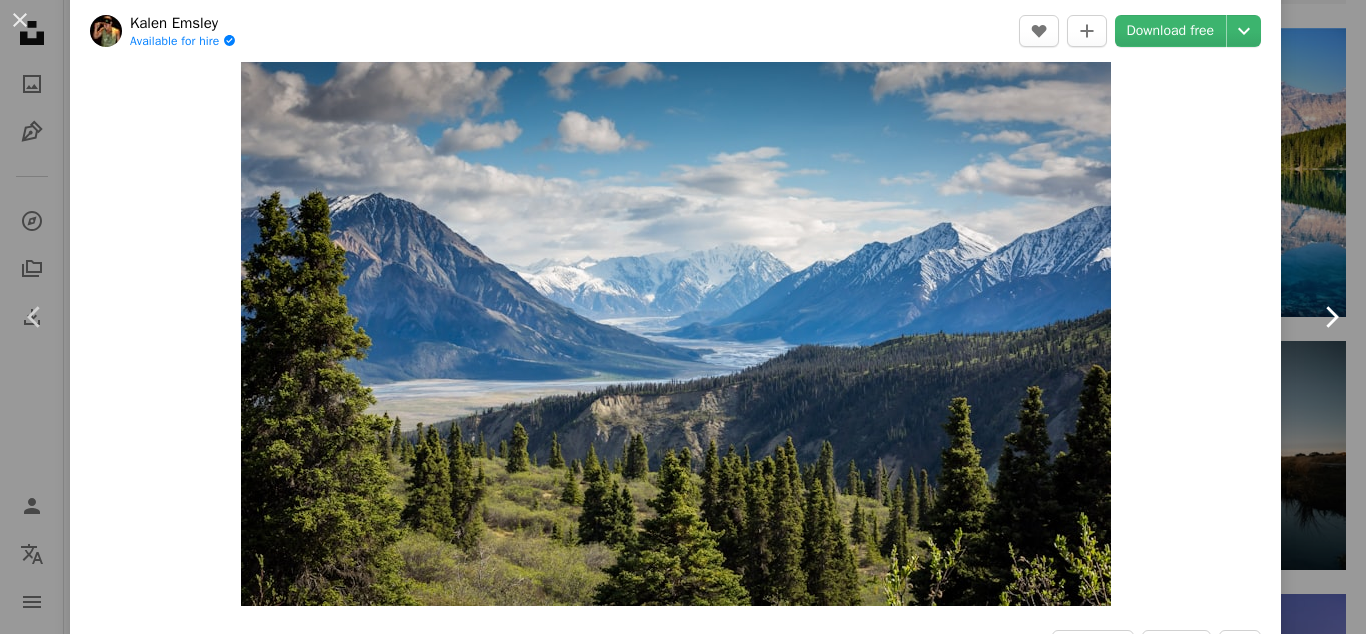 click on "Chevron right" 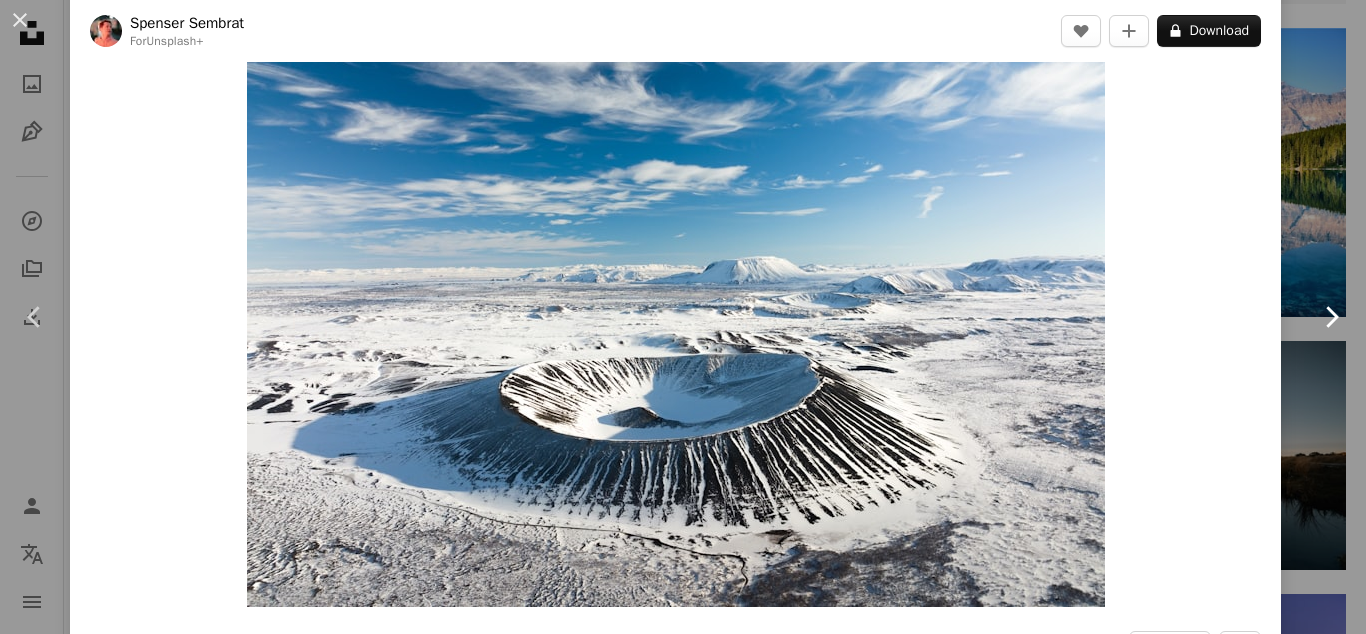 scroll, scrollTop: 0, scrollLeft: 0, axis: both 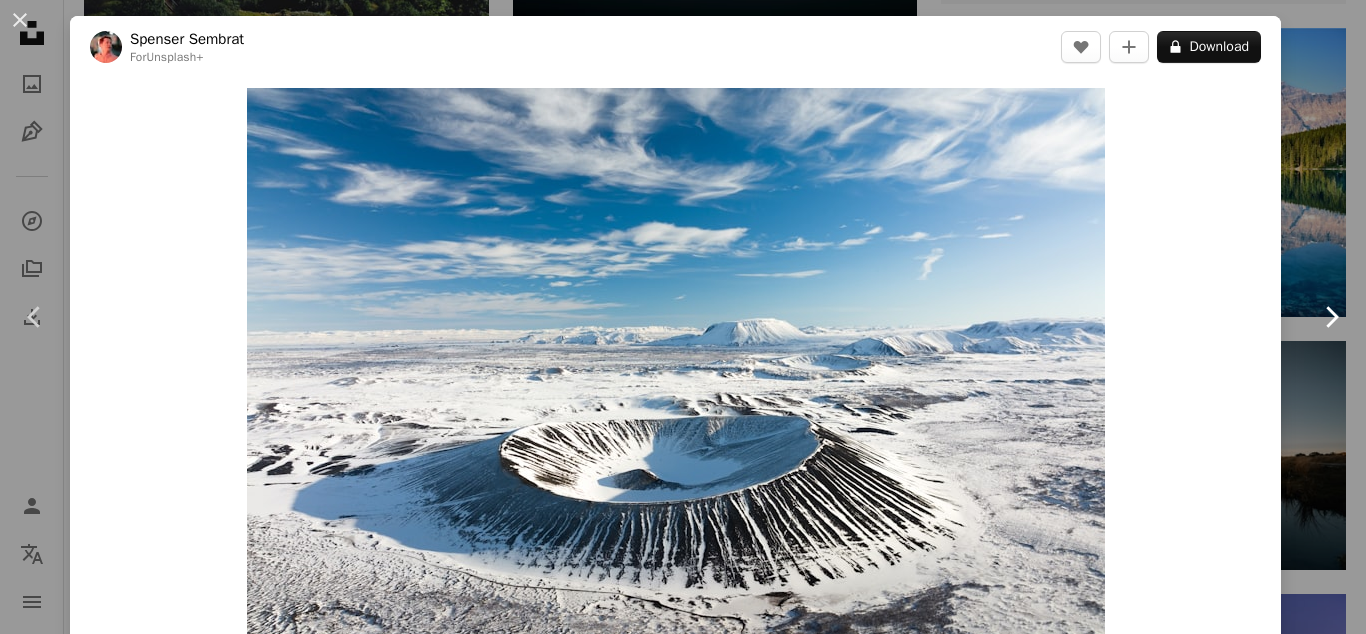 click on "Chevron right" 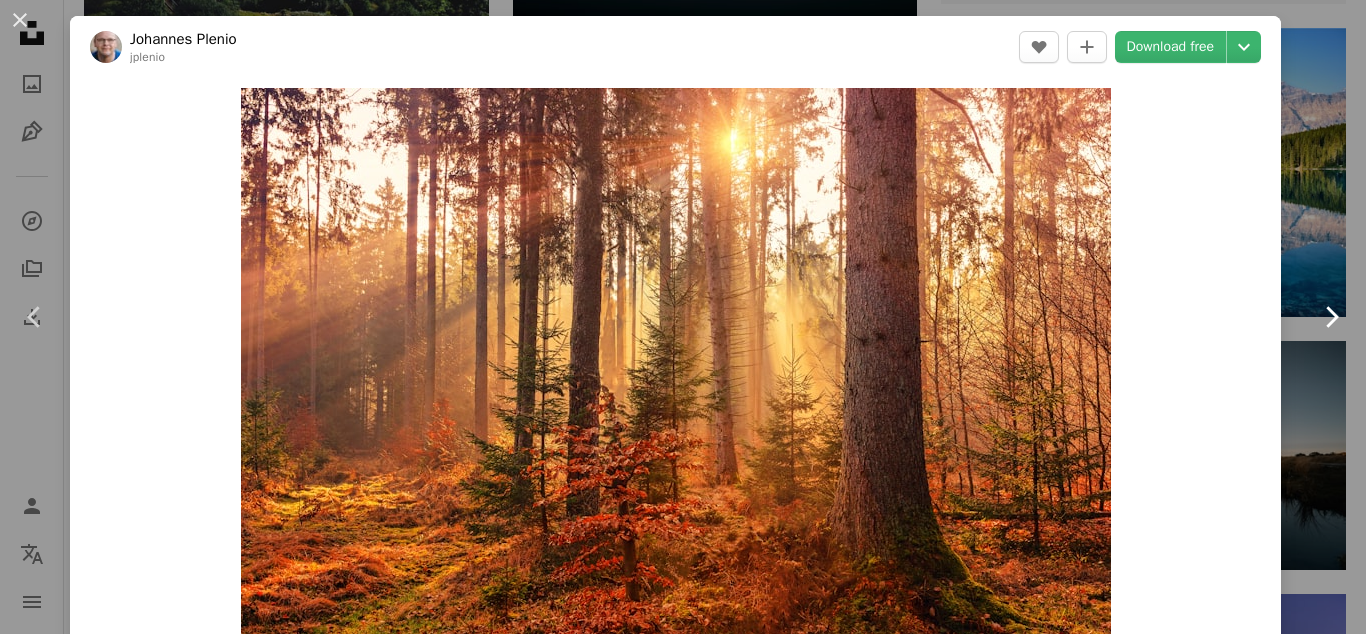click on "Chevron right" 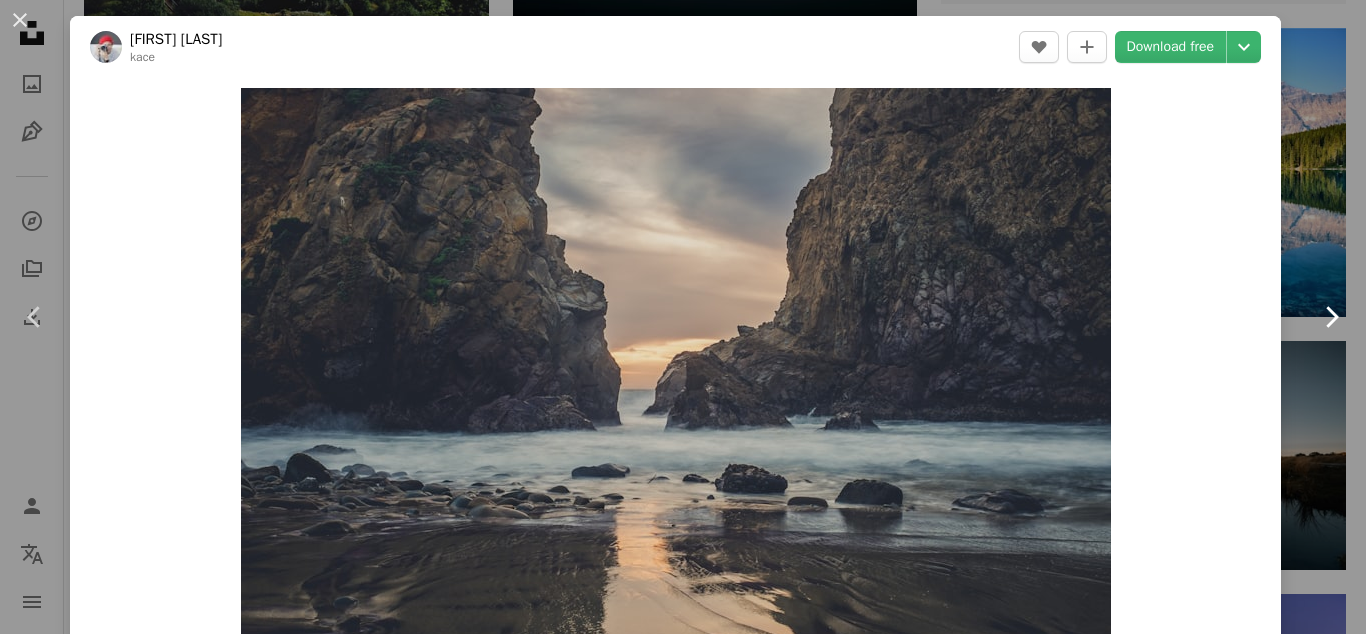 click on "Chevron right" 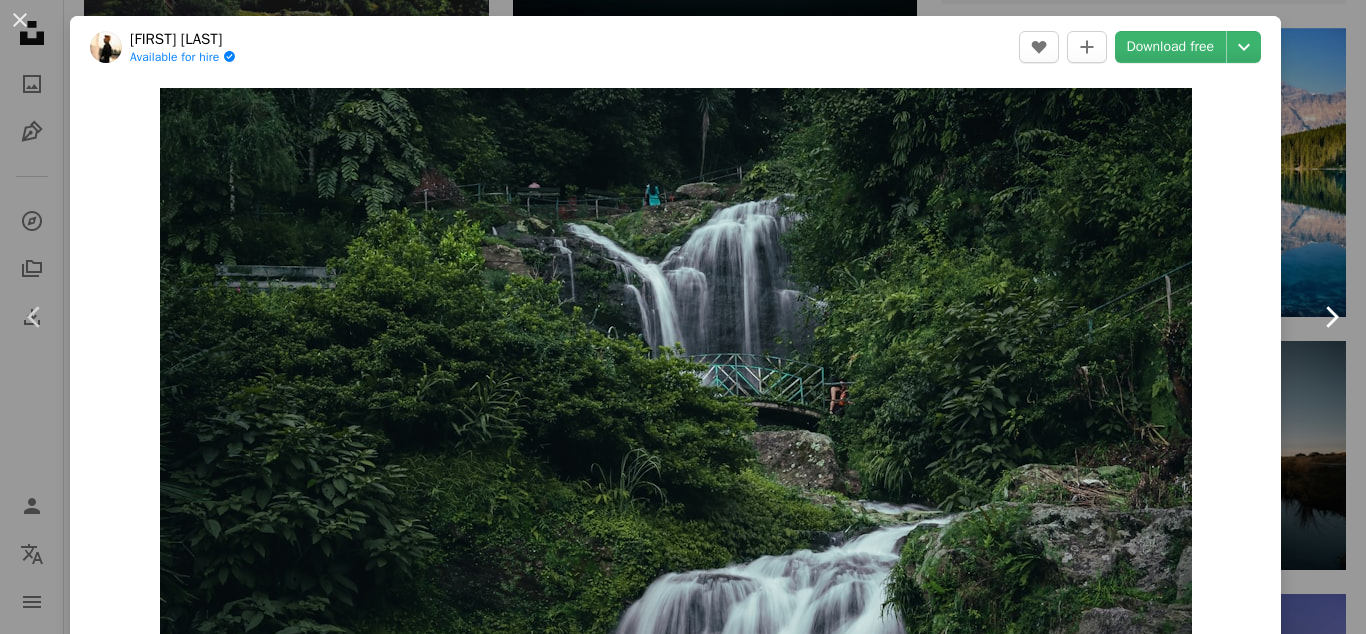 click on "Chevron right" 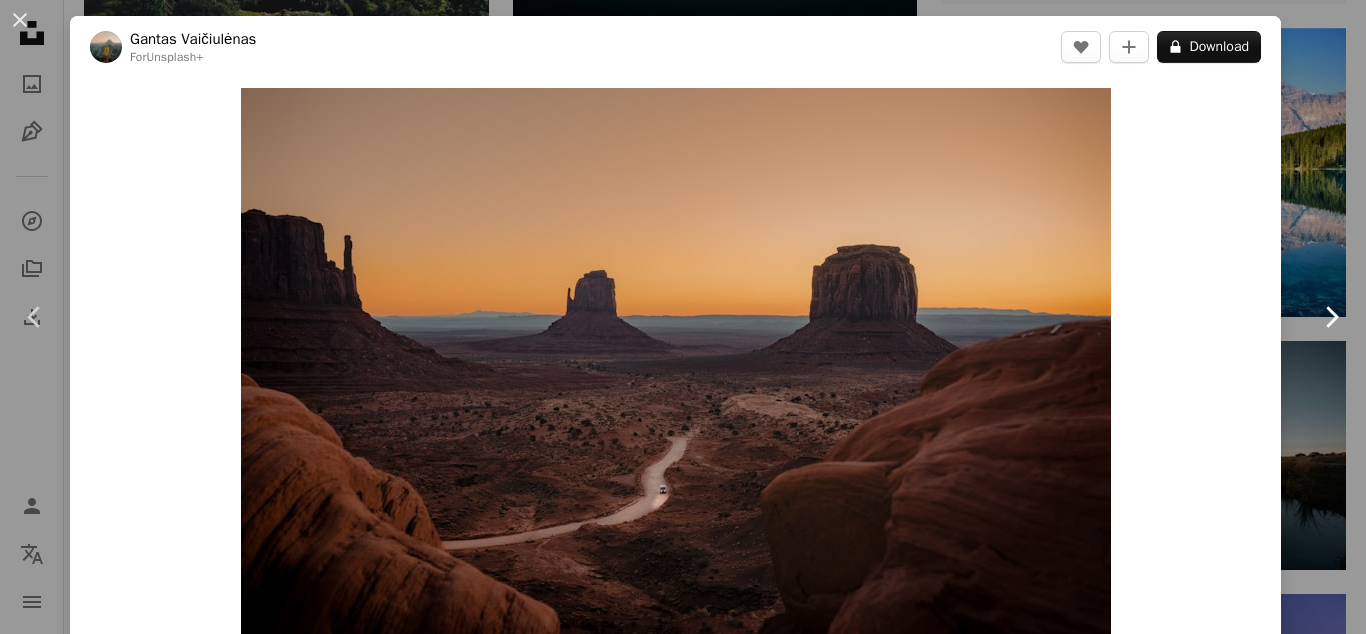 click on "Chevron right" 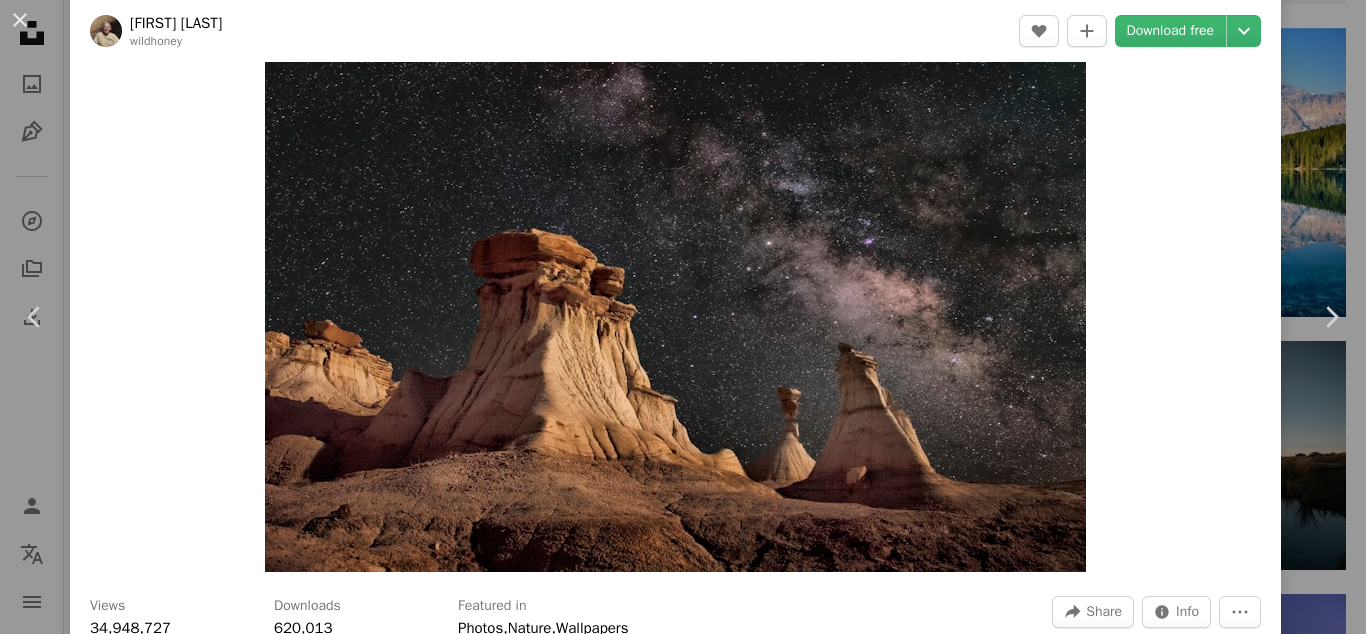 scroll, scrollTop: 103, scrollLeft: 0, axis: vertical 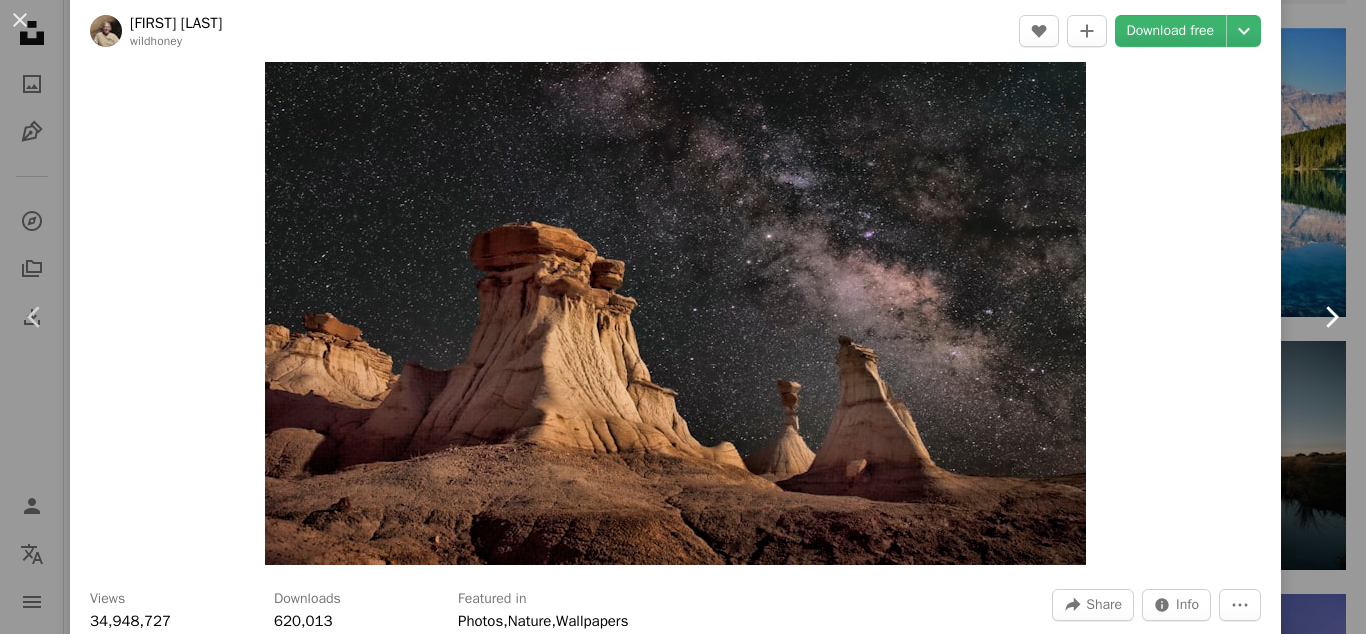 click on "Chevron right" 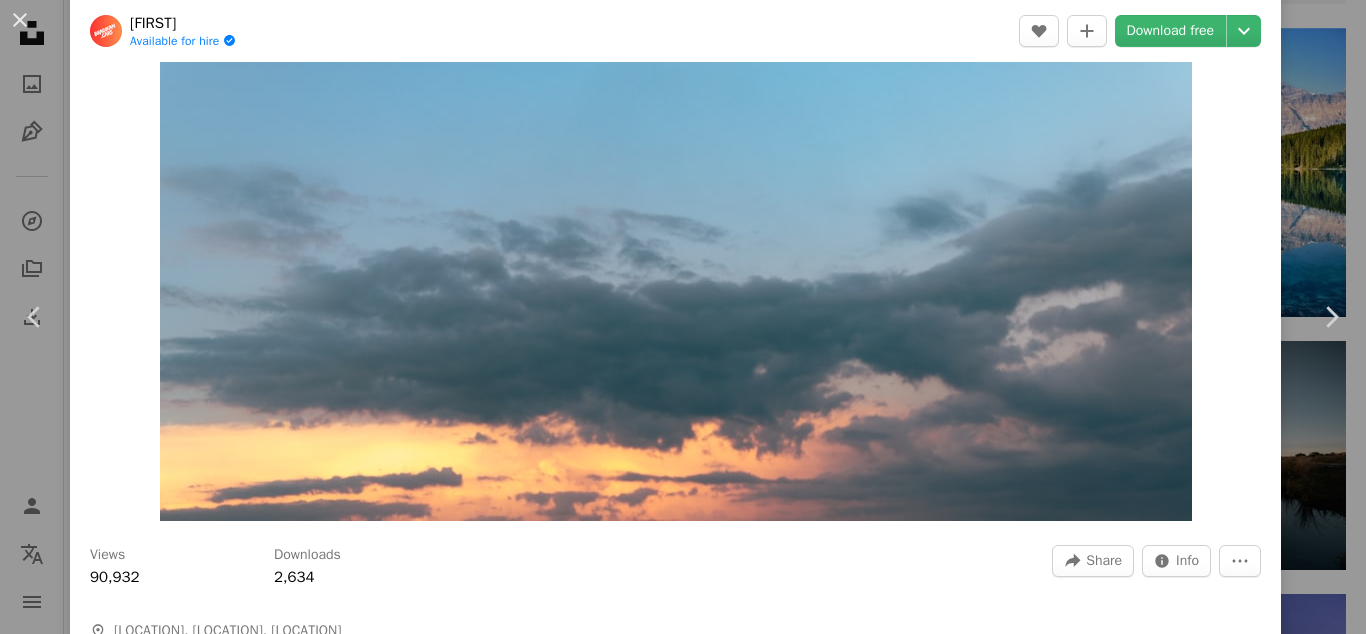 scroll, scrollTop: 158, scrollLeft: 0, axis: vertical 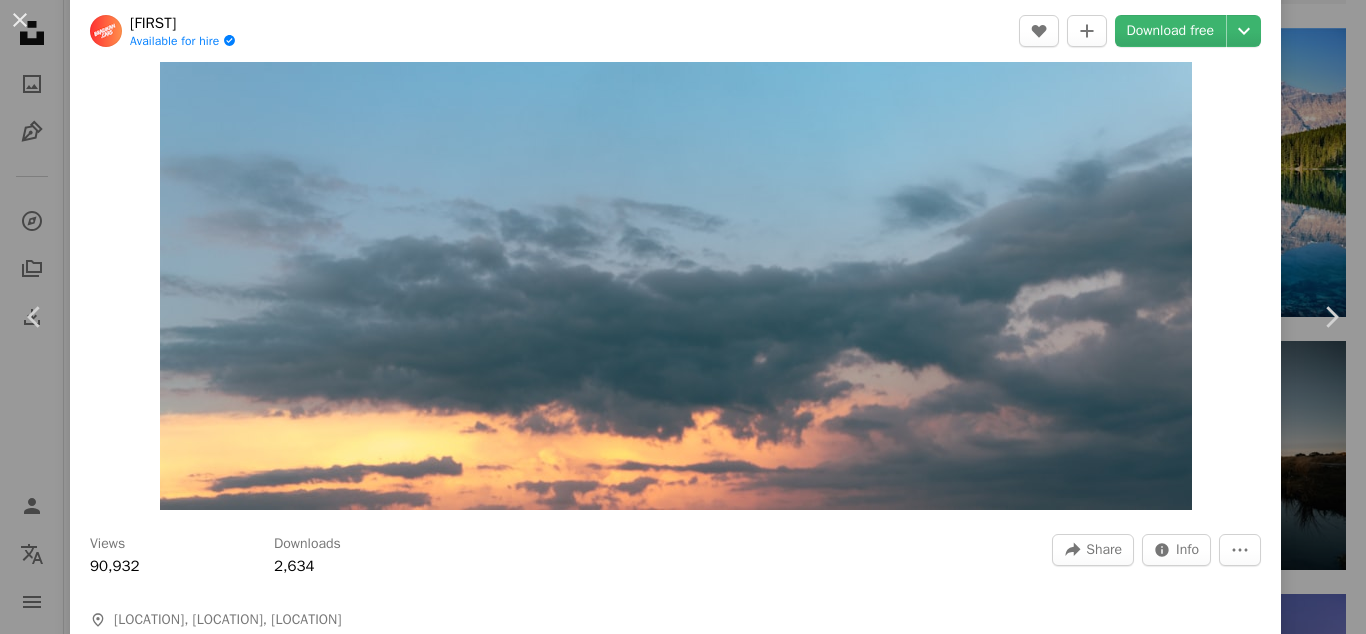 click on "An X shape Chevron left Chevron right [FIRST] Available for hire A checkmark inside of a circle A heart A plus sign Download free Chevron down Zoom in Views 90,932 Downloads 2,634 A forward-right arrow Share Info icon Info More Actions A map marker [LOCATION], [LOCATION], [LOCATION] Calendar outlined Published on  [MONTH] [DAY], [YEAR] Camera Canon, EOS R Safety Free to use under the  Unsplash License wallpaper 4K Images aesthetic aesthetic desktop wallpaper cloud 4k landscape landscape wallpaper moody sky backround grey usa outdoors horizon dunedin Free pictures Browse premium related images on iStock  |  Save 20% with code UNSPLASH20 View more on iStock  ↗ Related images A heart A plus sign [FIRST] [LAST] Available for hire A checkmark inside of a circle Arrow pointing down A heart A plus sign [FIRST] [LAST] Arrow pointing down A heart A plus sign [FIRST] [LAST] Available for hire A checkmark inside of a circle Arrow pointing down A heart A plus sign [FIRST] For  Unsplash+ A lock Download A heart A plus sign [FIRST] [LAST] For  Unsplash+ A lock Download A heart A plus sign [FIRST] [LAST] A heart ," at bounding box center (683, 317) 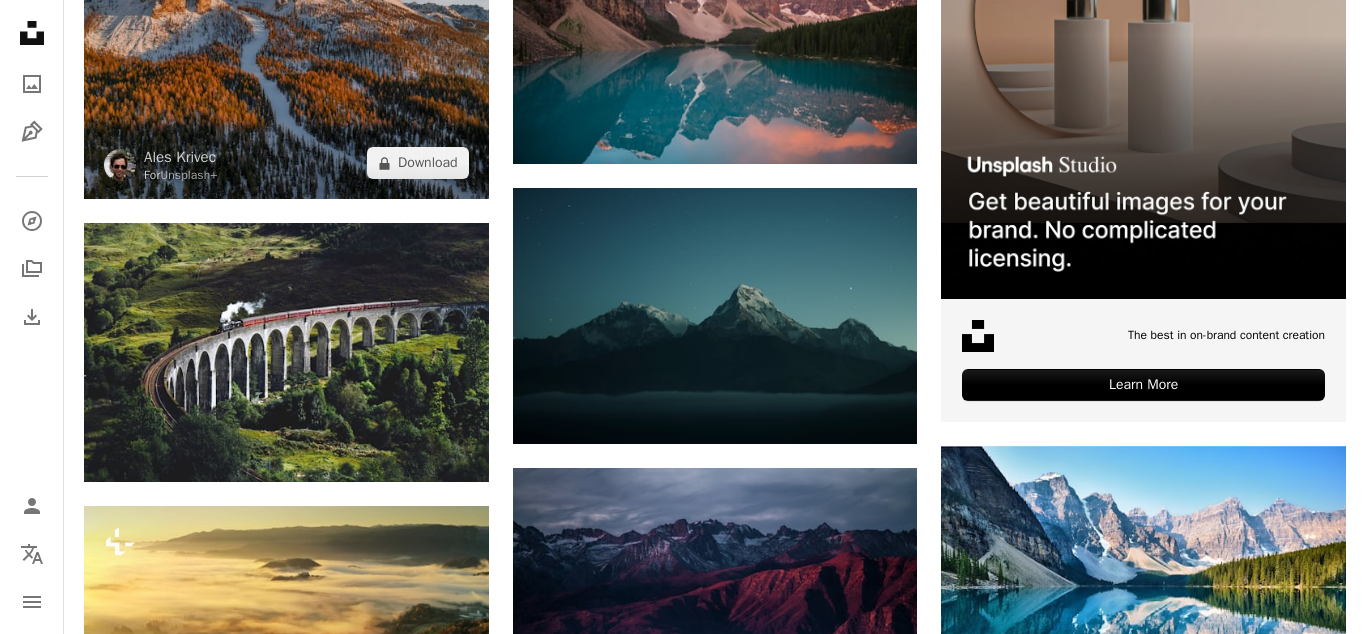 scroll, scrollTop: 624, scrollLeft: 0, axis: vertical 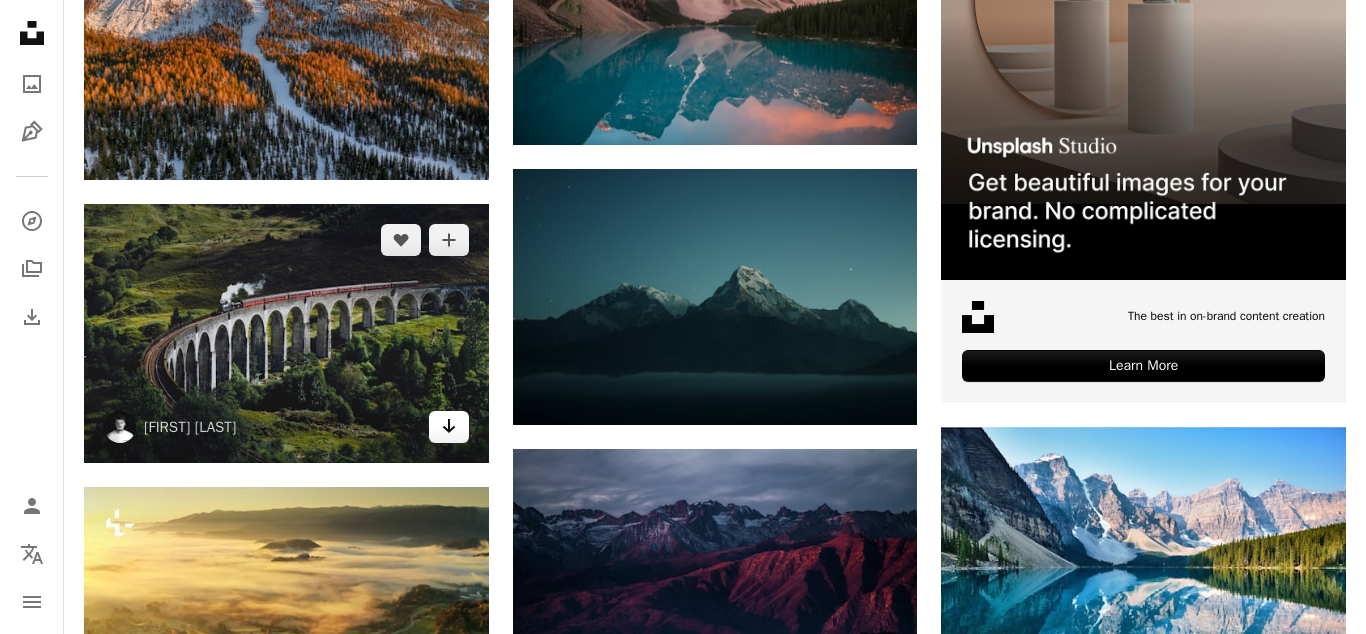 click on "Arrow pointing down" at bounding box center [449, 427] 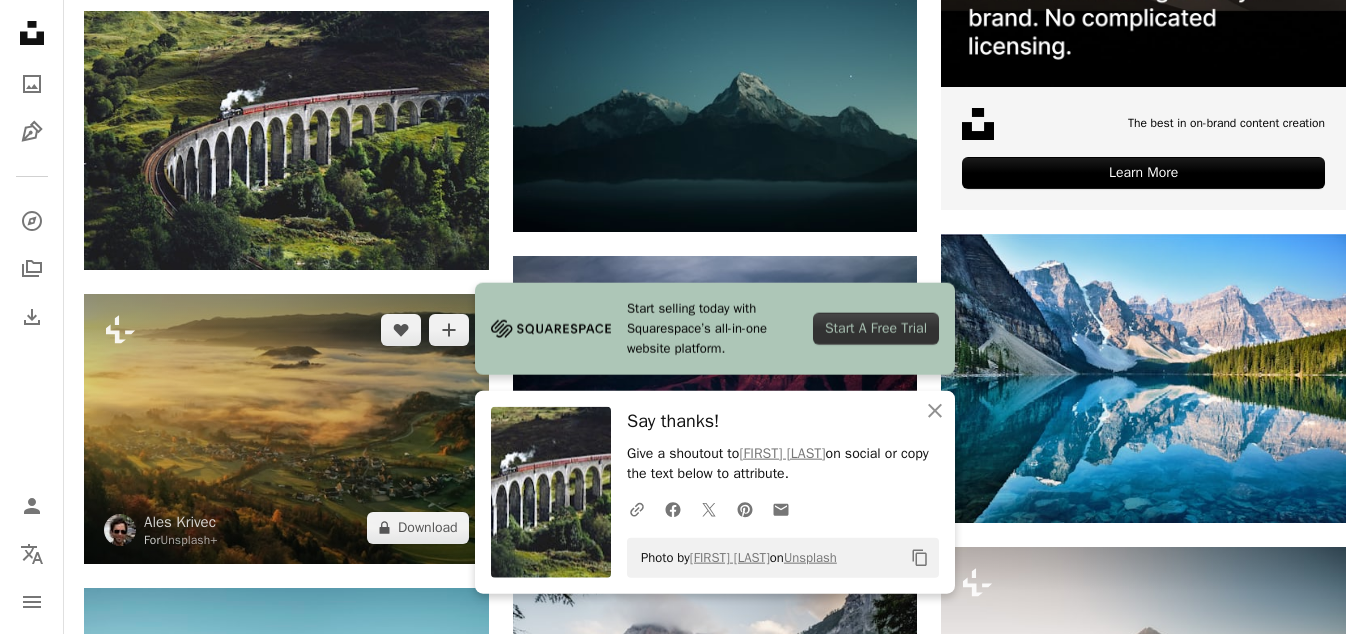 scroll, scrollTop: 897, scrollLeft: 0, axis: vertical 